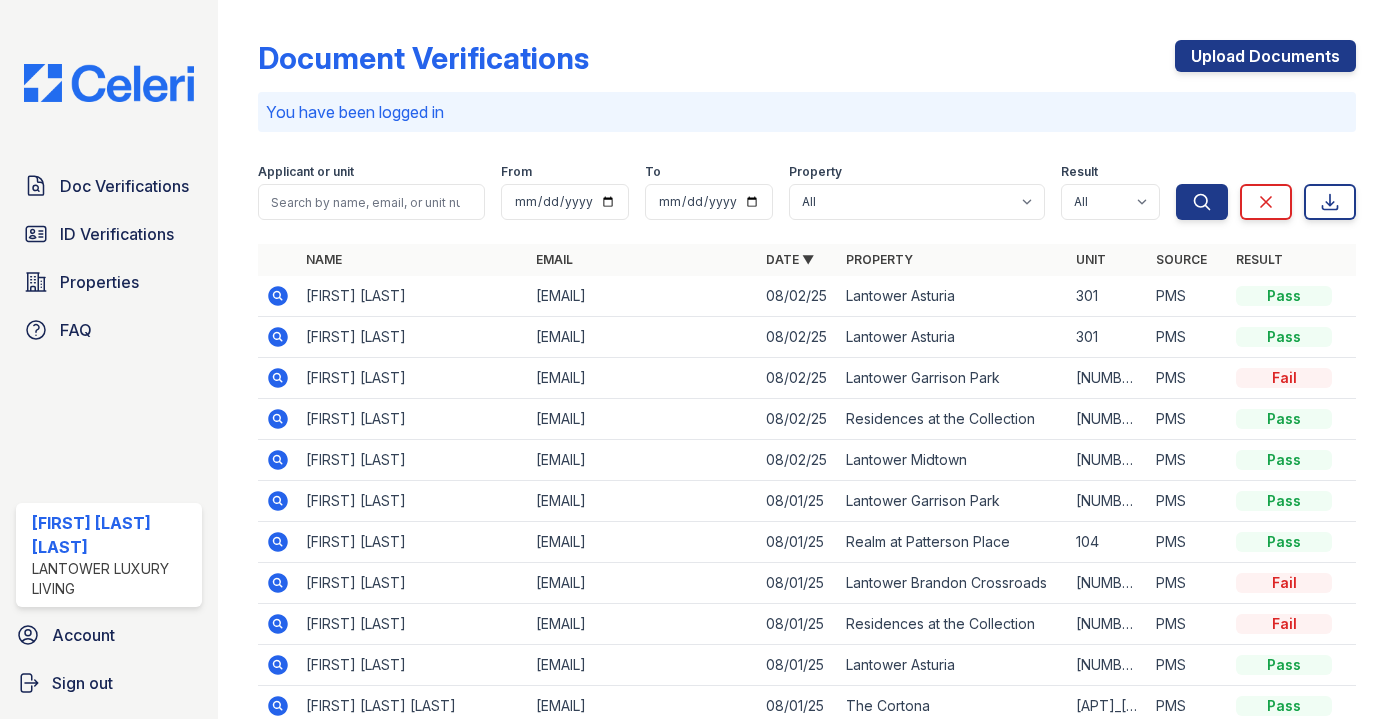 scroll, scrollTop: 0, scrollLeft: 0, axis: both 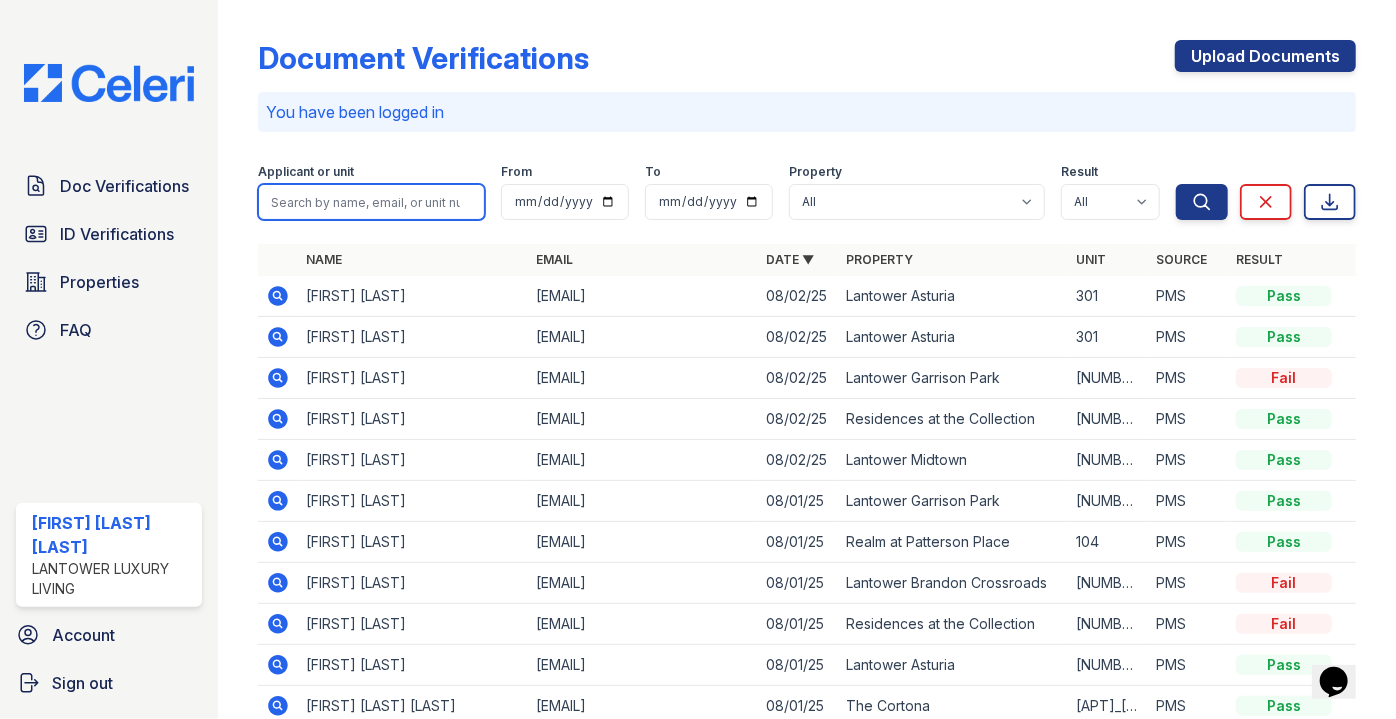 click at bounding box center [371, 202] 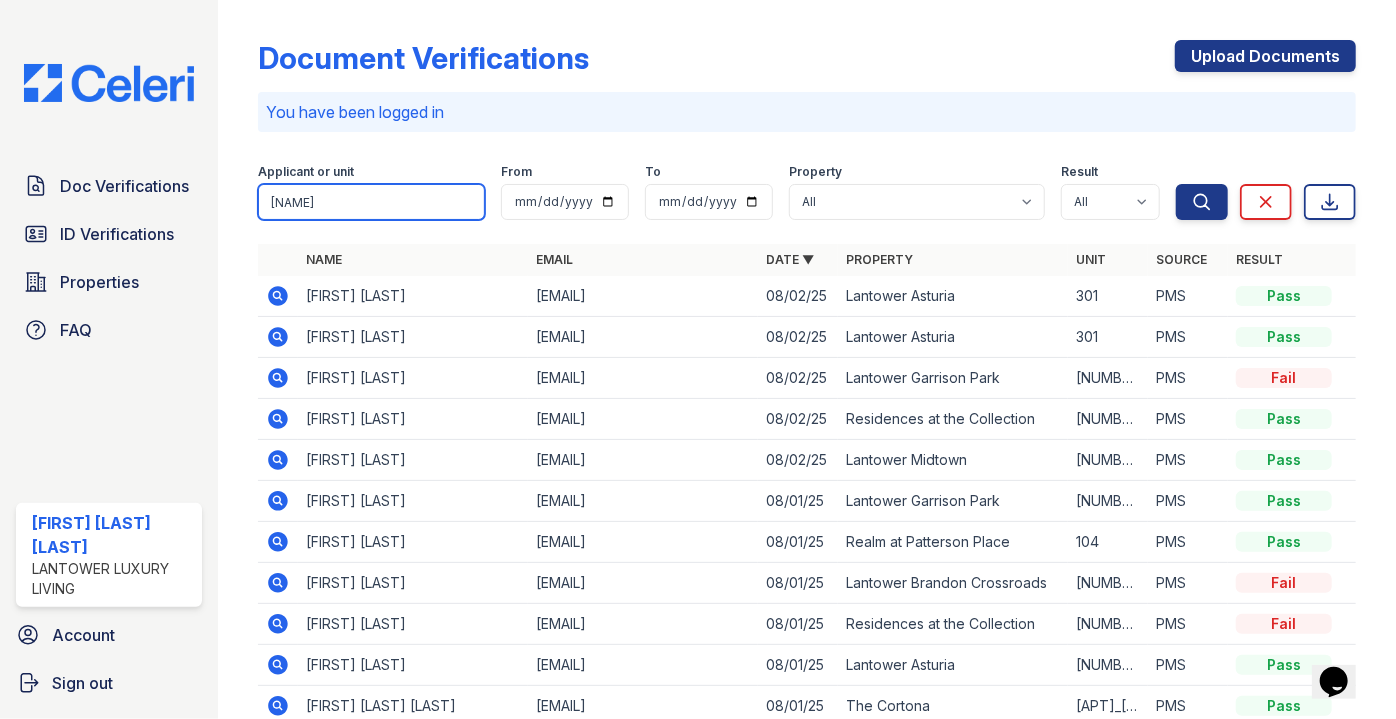 type on "haider" 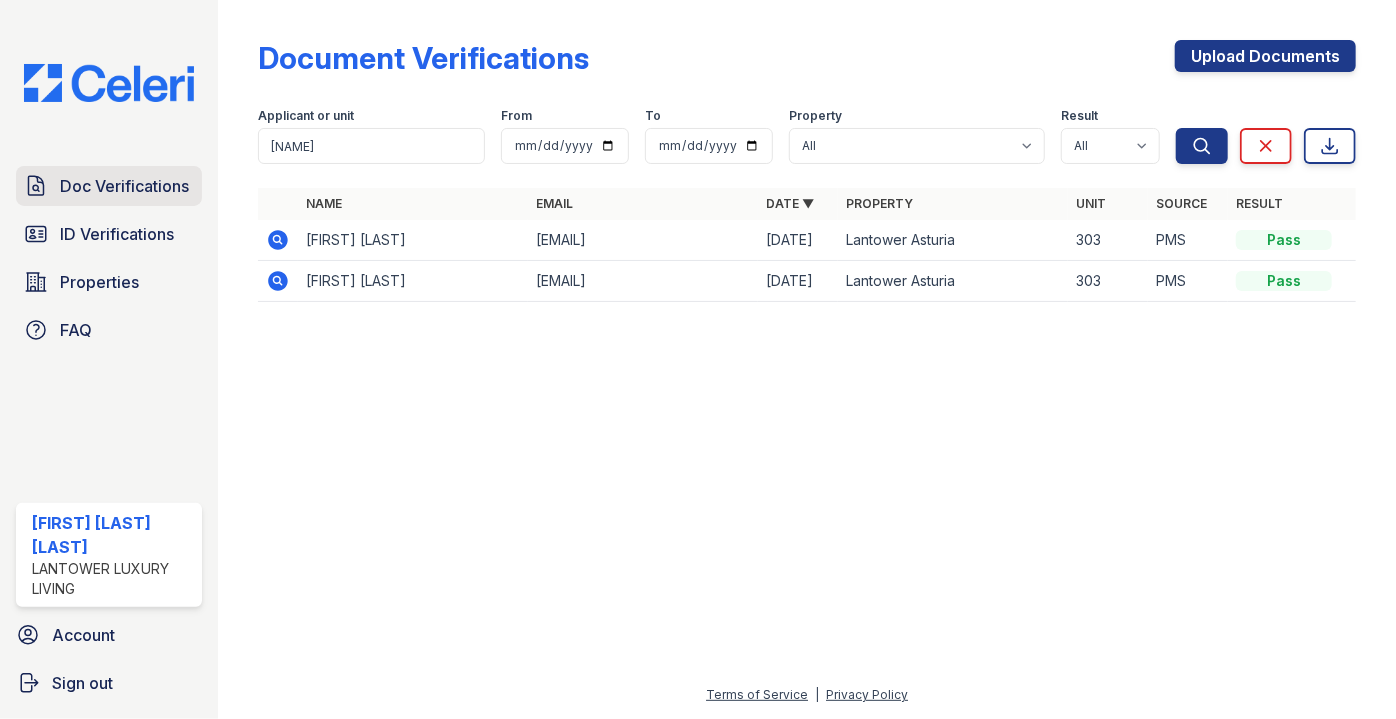 click on "Doc Verifications" at bounding box center [124, 186] 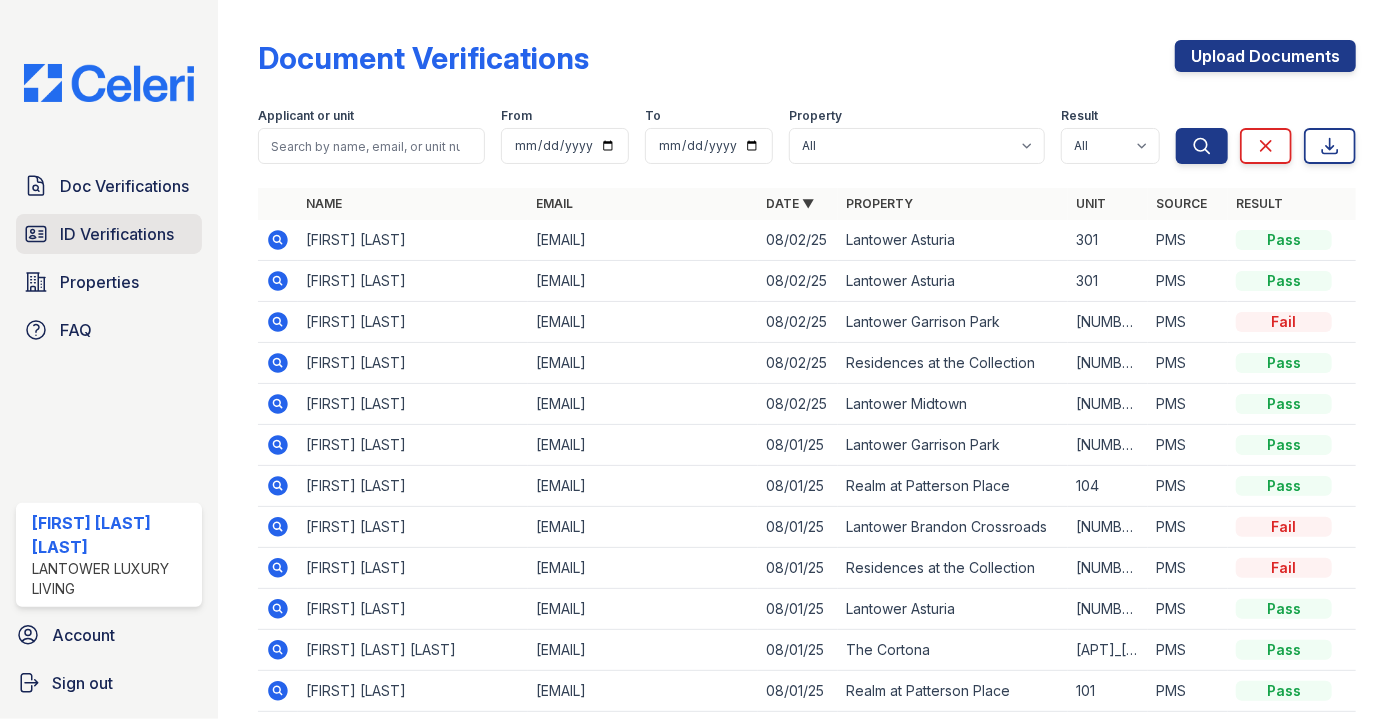 click on "ID Verifications" at bounding box center [117, 234] 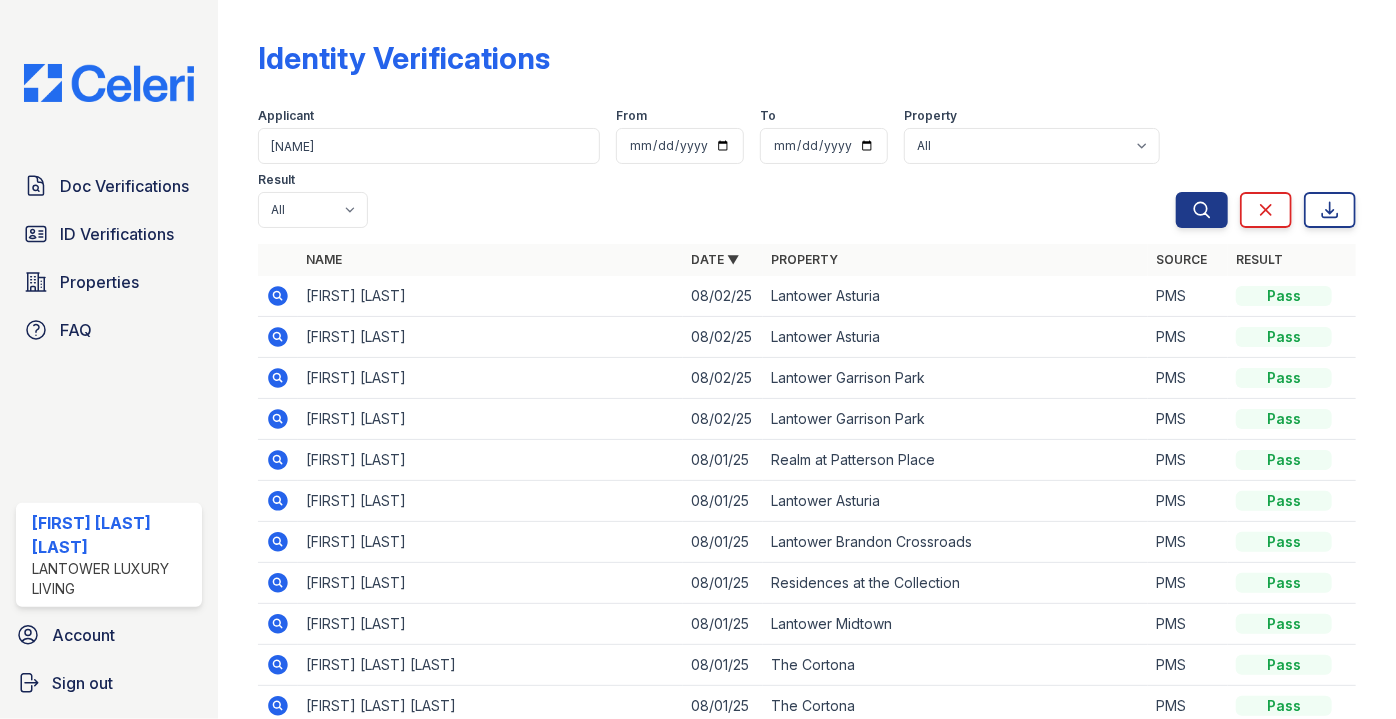 type on "haider" 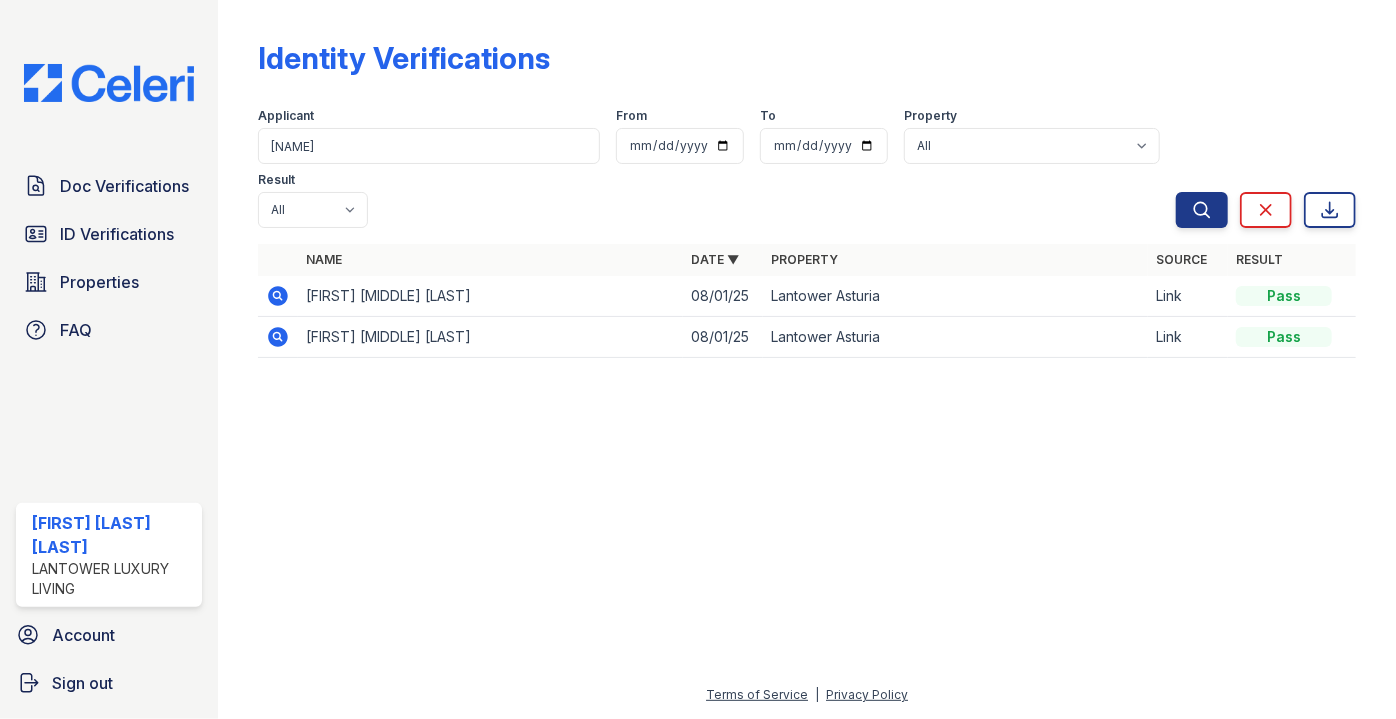 click 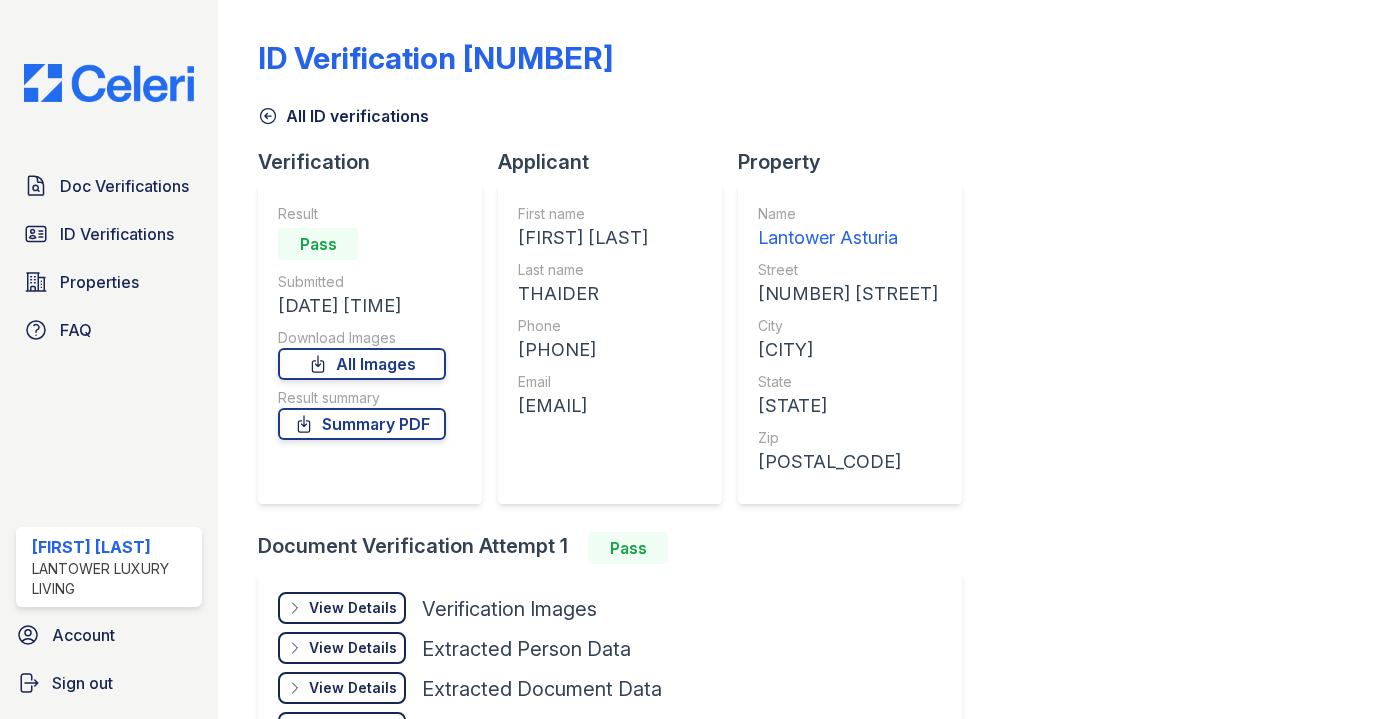 scroll, scrollTop: 0, scrollLeft: 0, axis: both 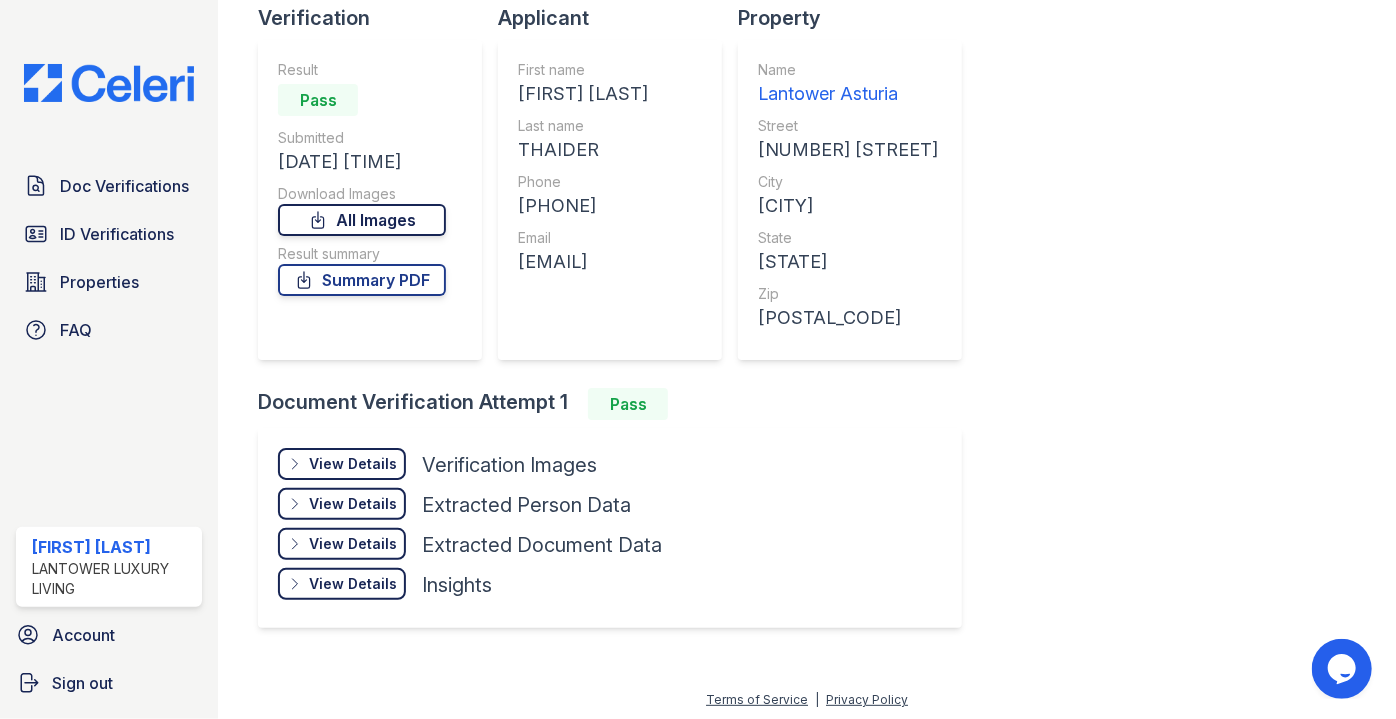 click on "All Images" at bounding box center [362, 220] 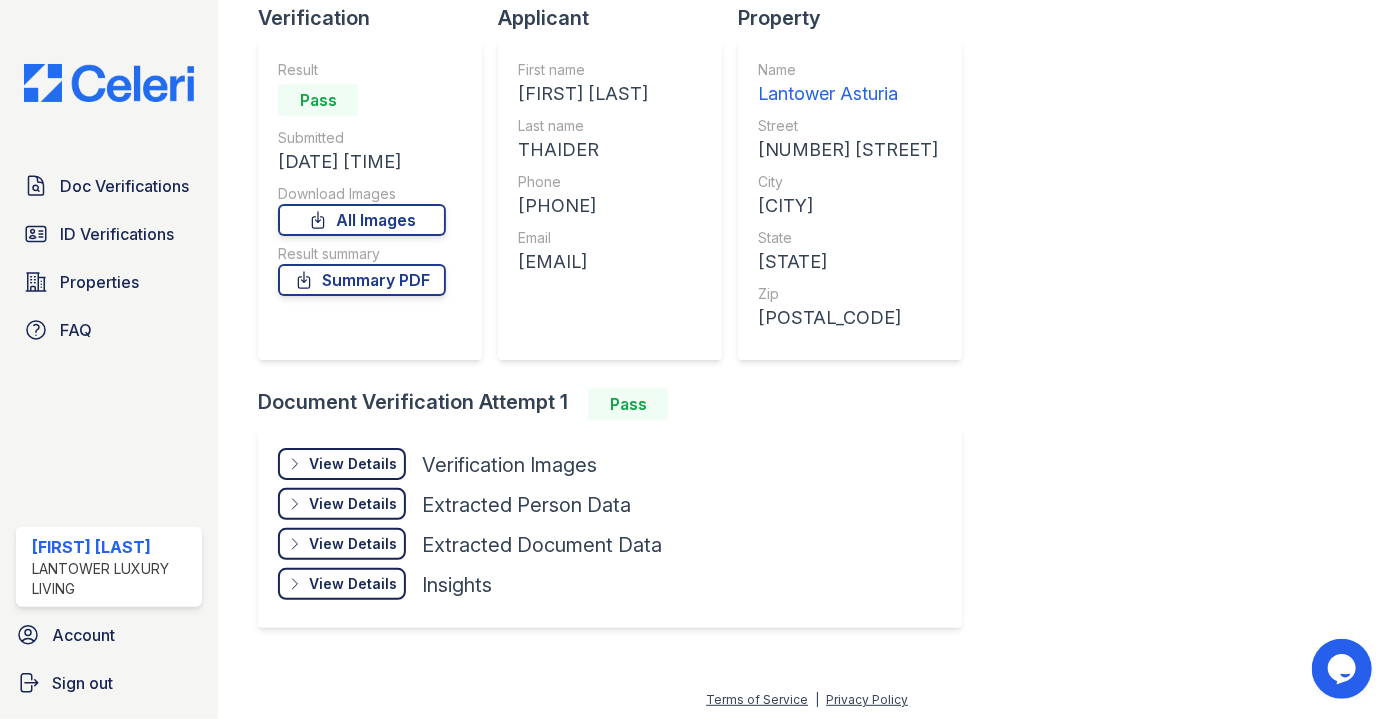 click at bounding box center [1360, 260] 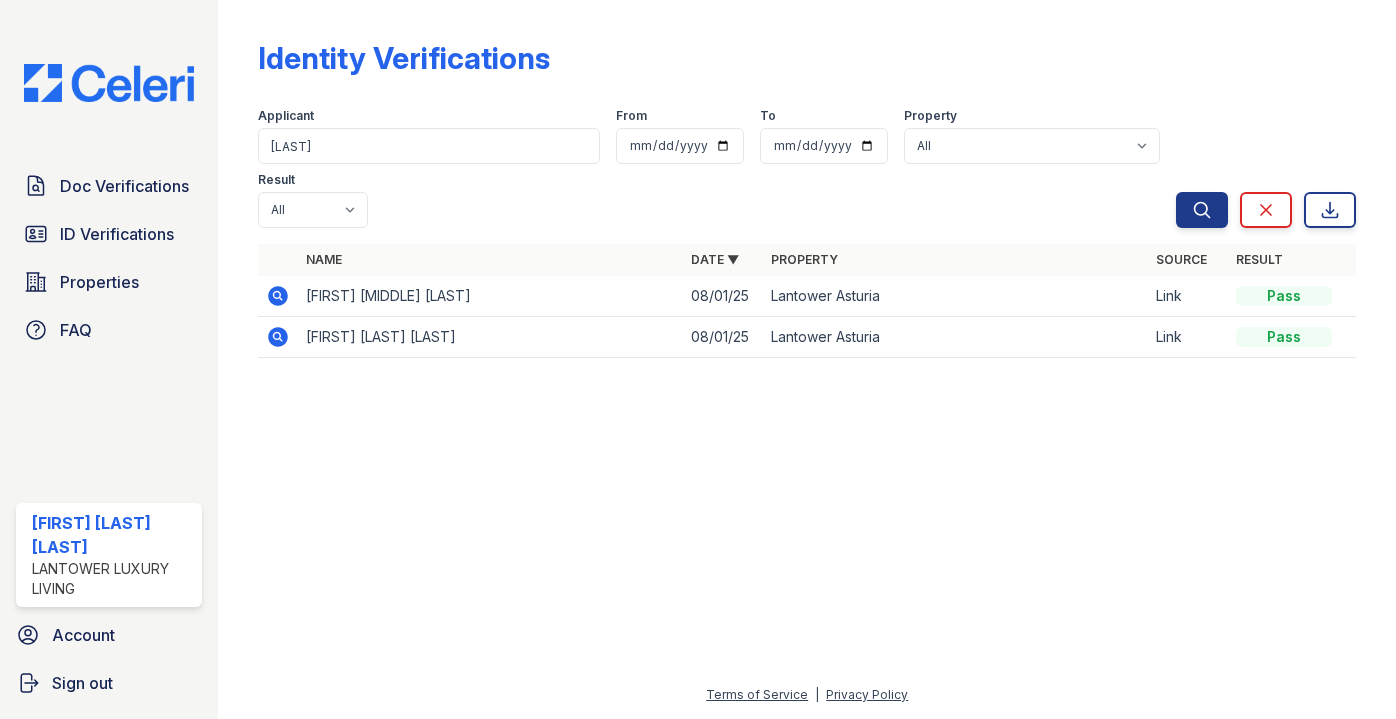 scroll, scrollTop: 0, scrollLeft: 0, axis: both 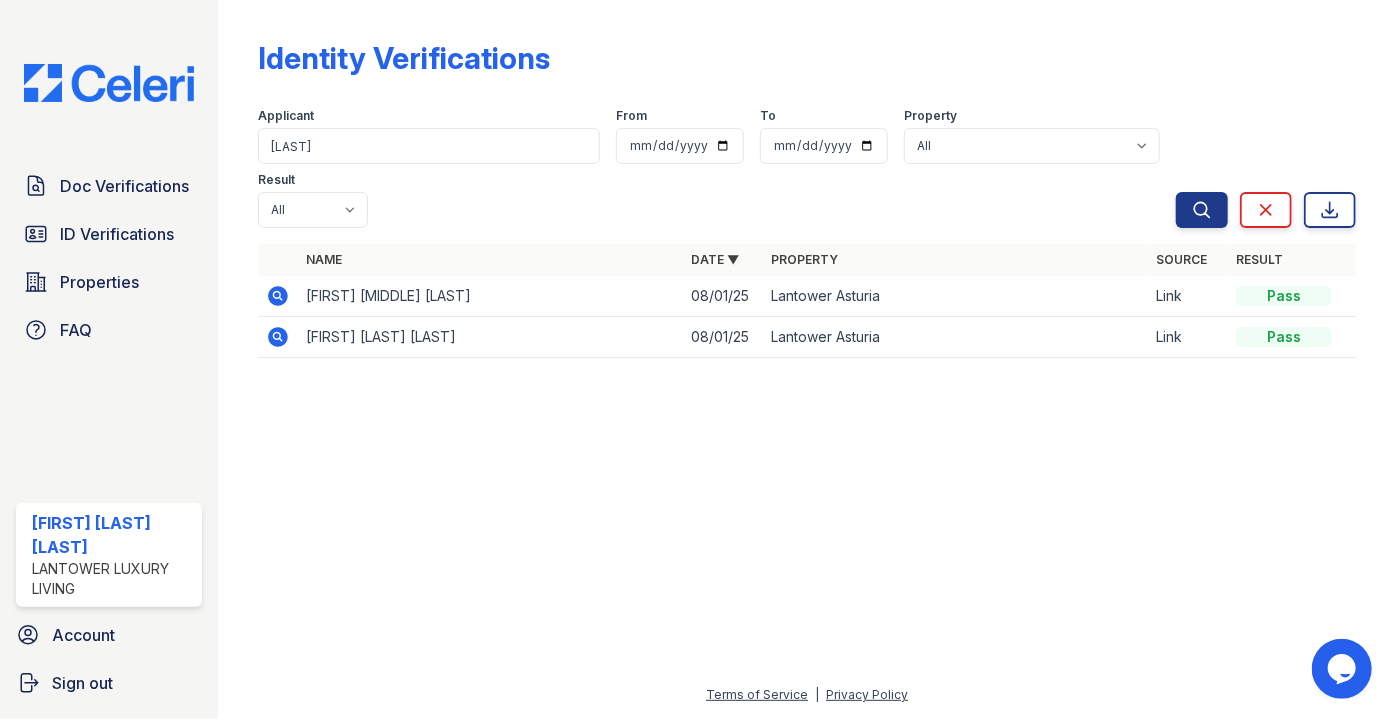 click 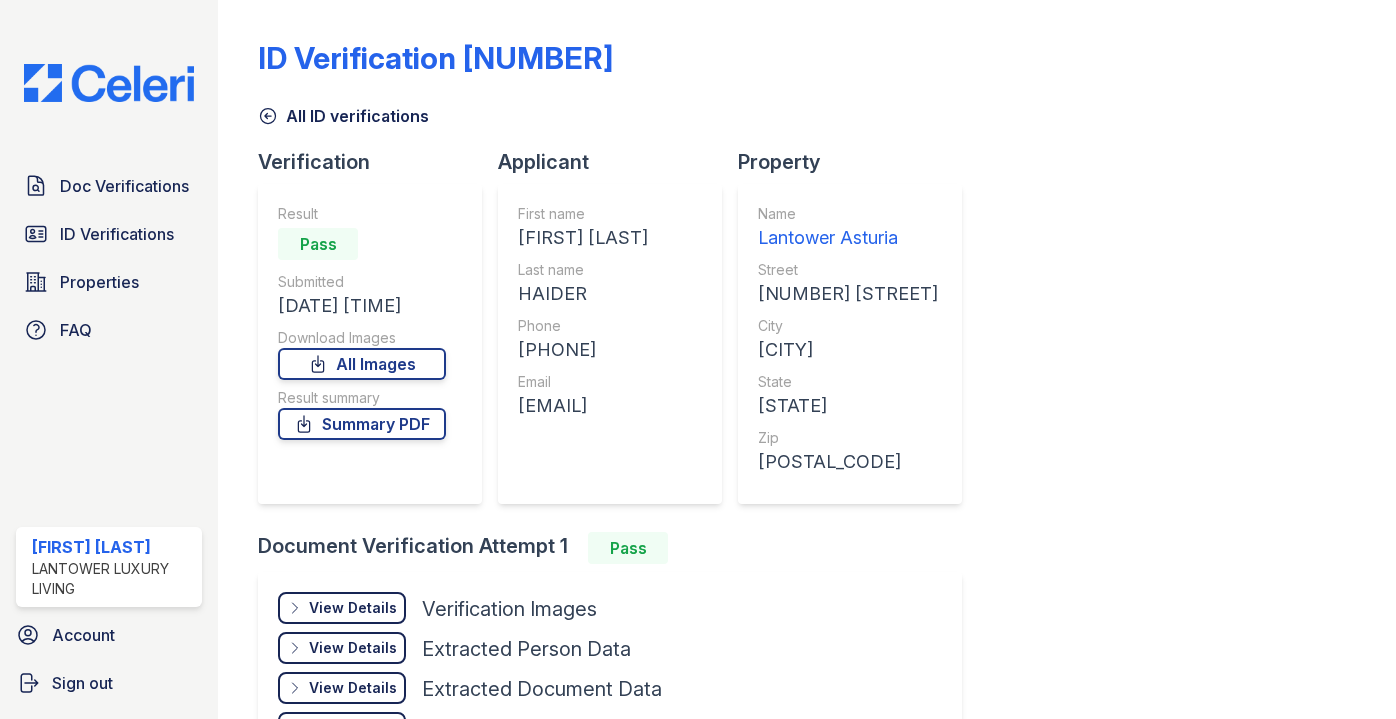 scroll, scrollTop: 0, scrollLeft: 0, axis: both 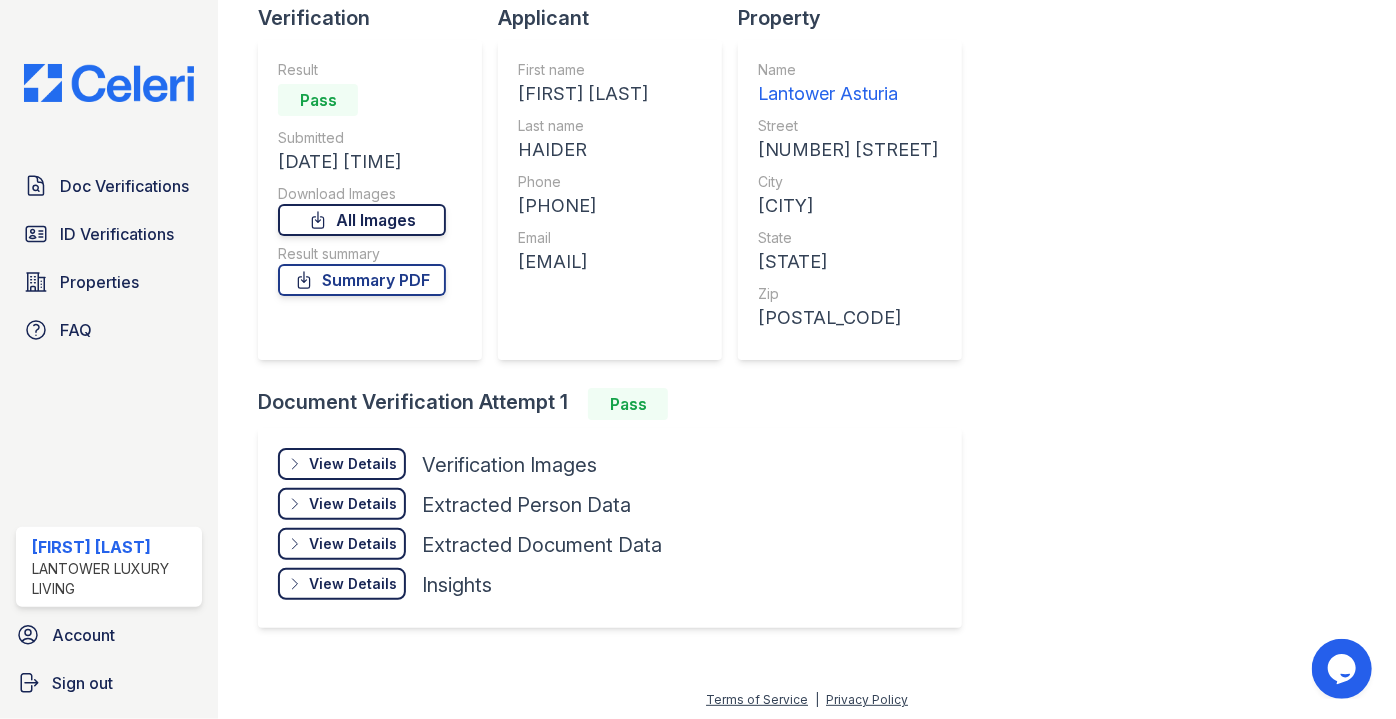 click on "All Images" at bounding box center [362, 220] 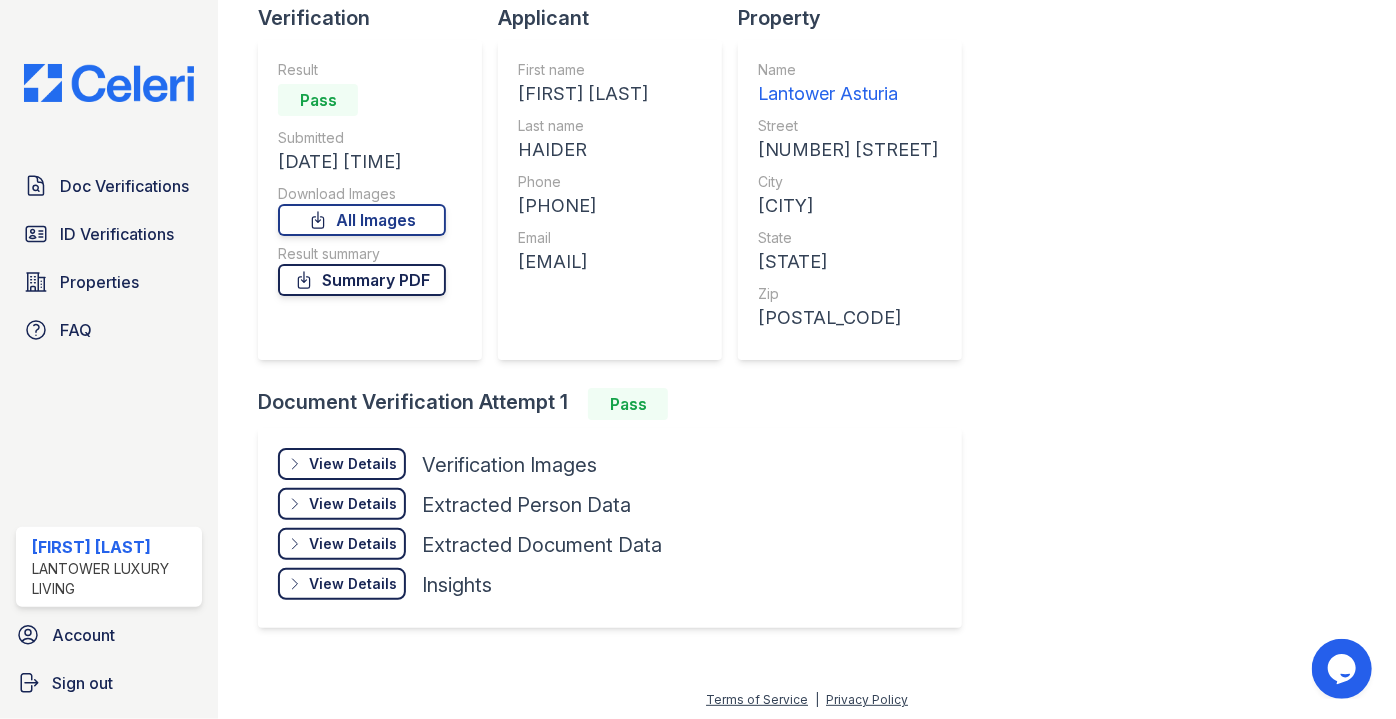 click on "Summary PDF" at bounding box center (362, 280) 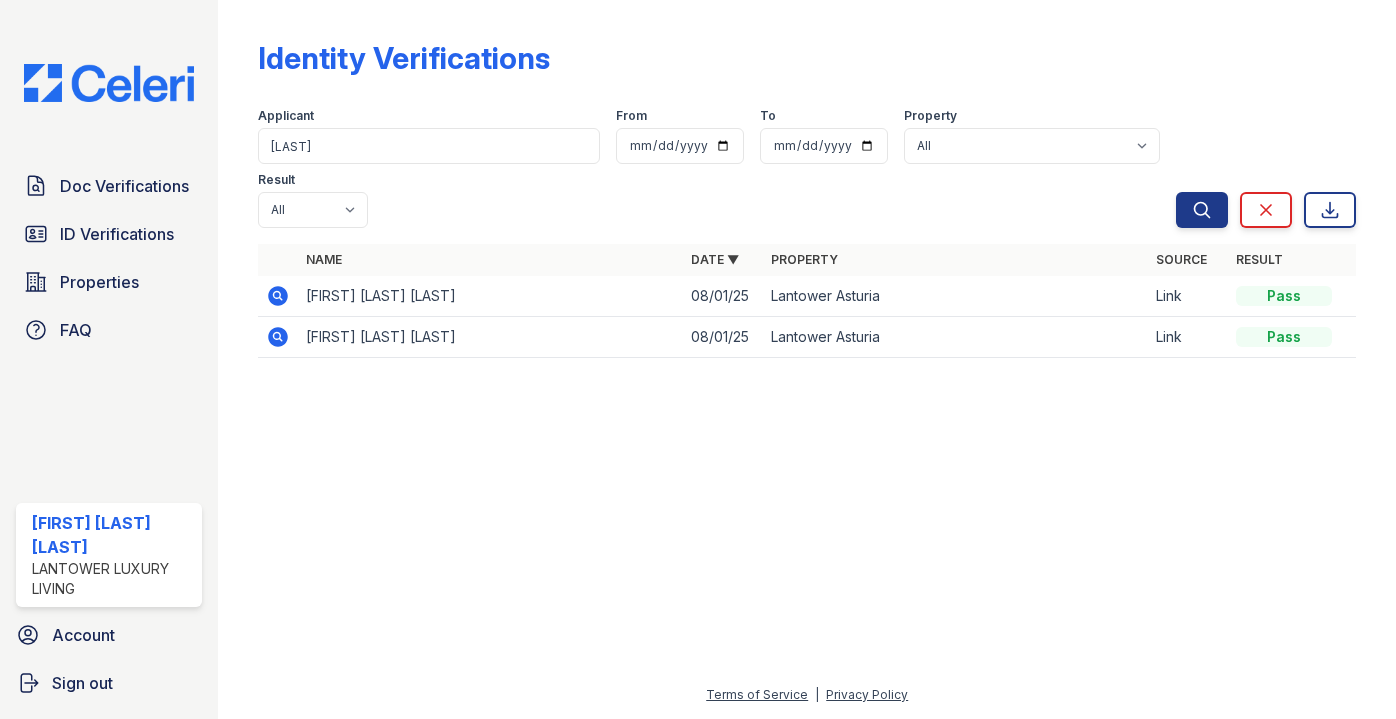 scroll, scrollTop: 0, scrollLeft: 0, axis: both 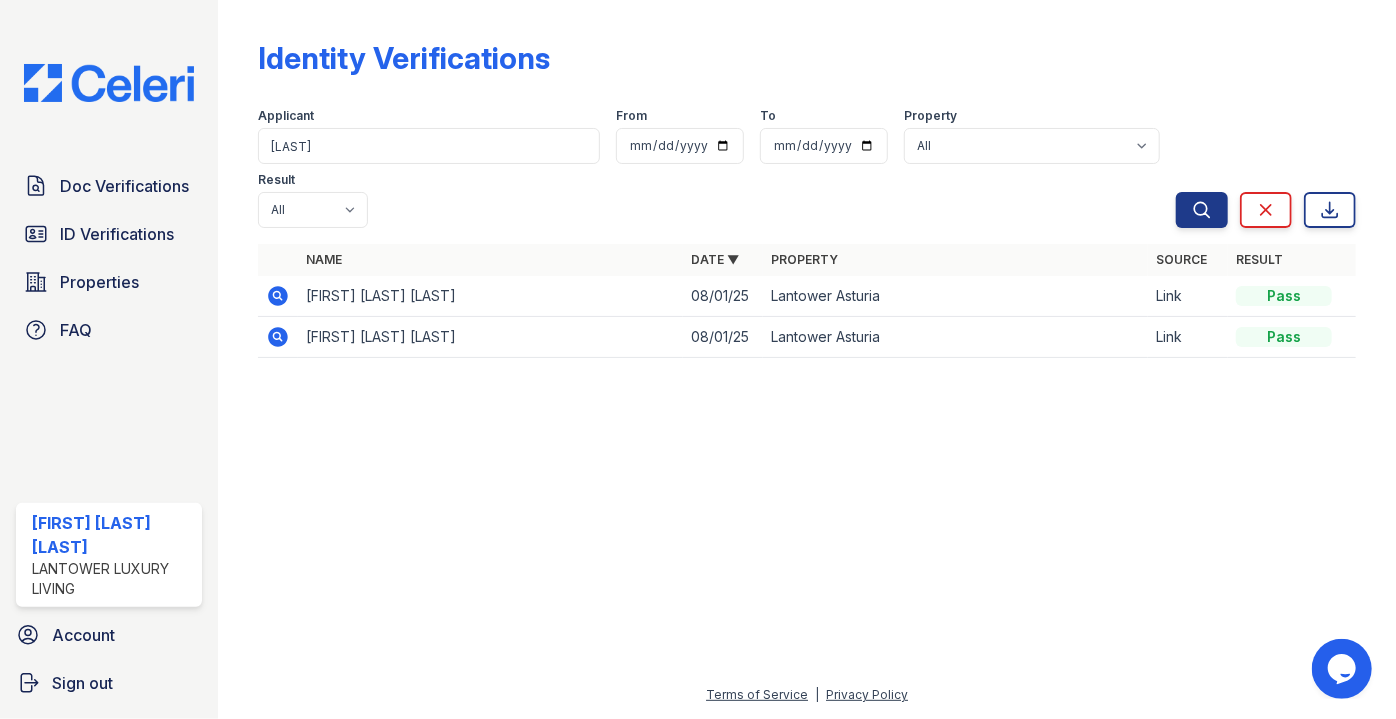 click 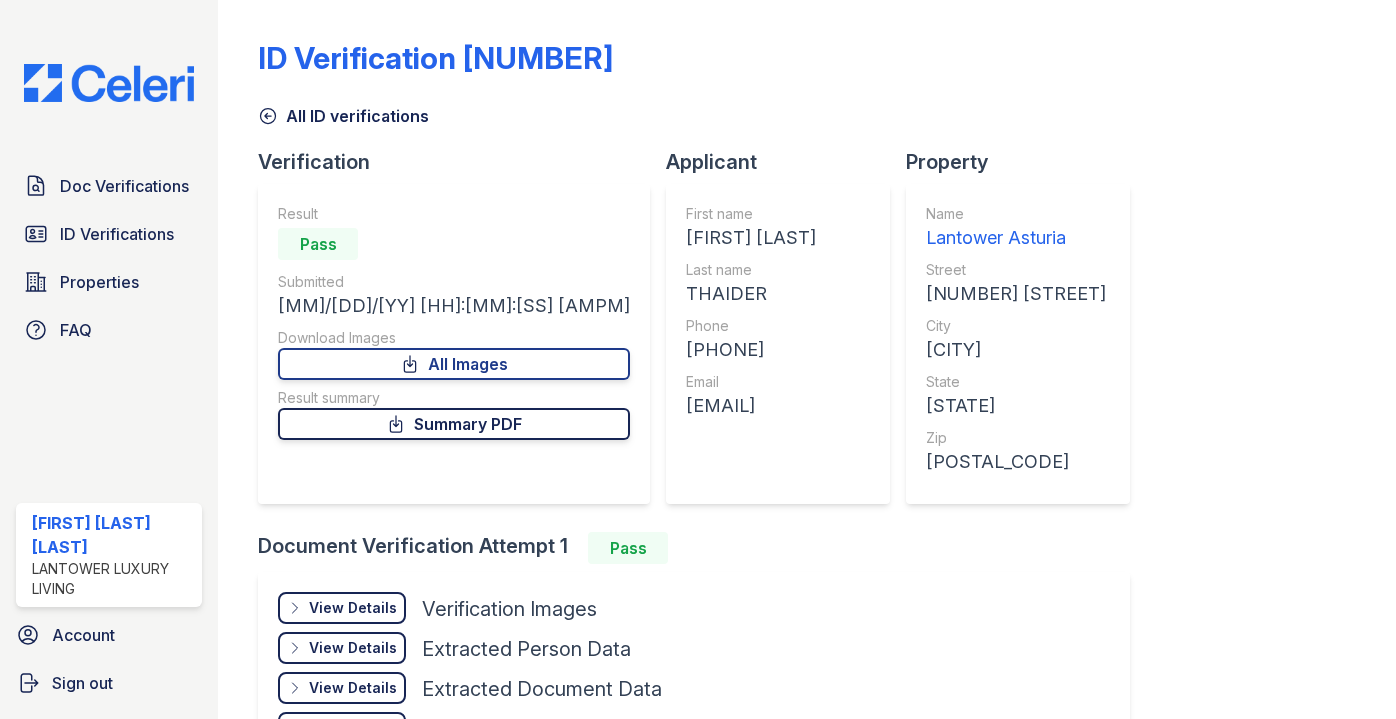 scroll, scrollTop: 0, scrollLeft: 0, axis: both 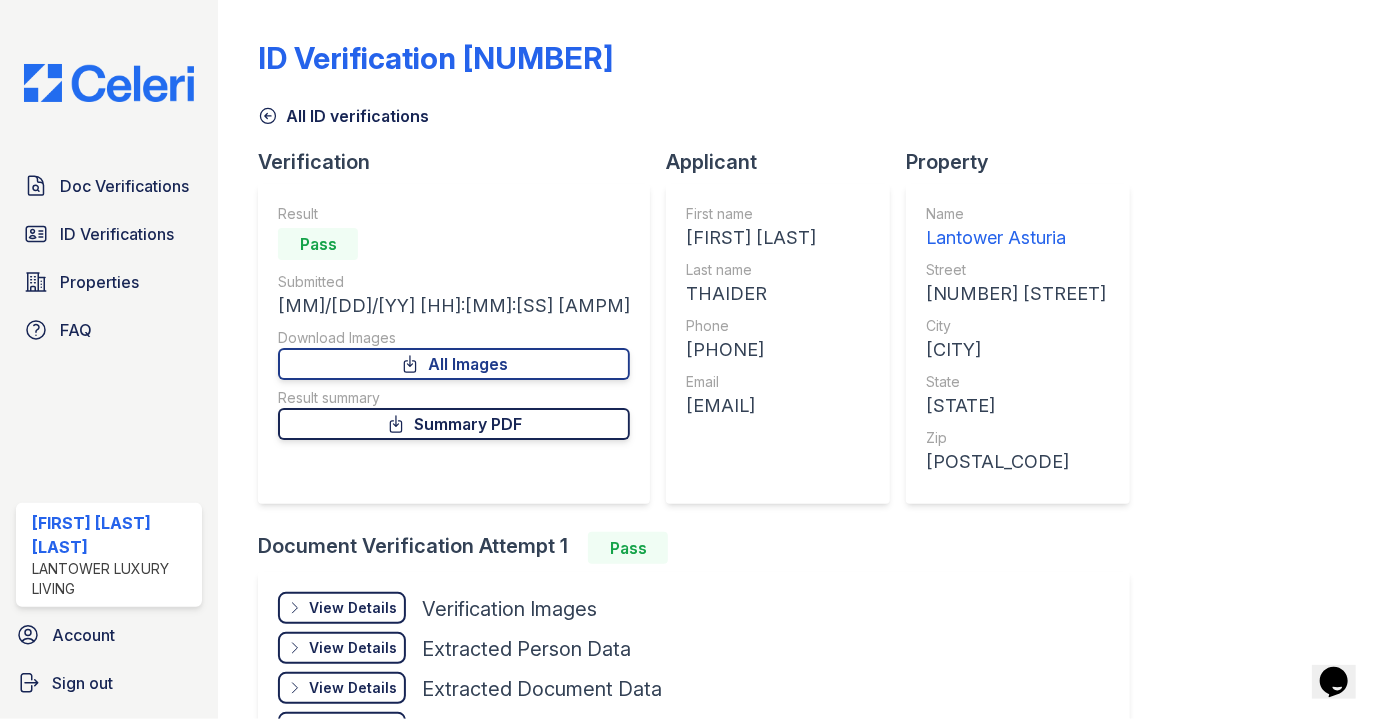 click on "Summary PDF" at bounding box center (454, 424) 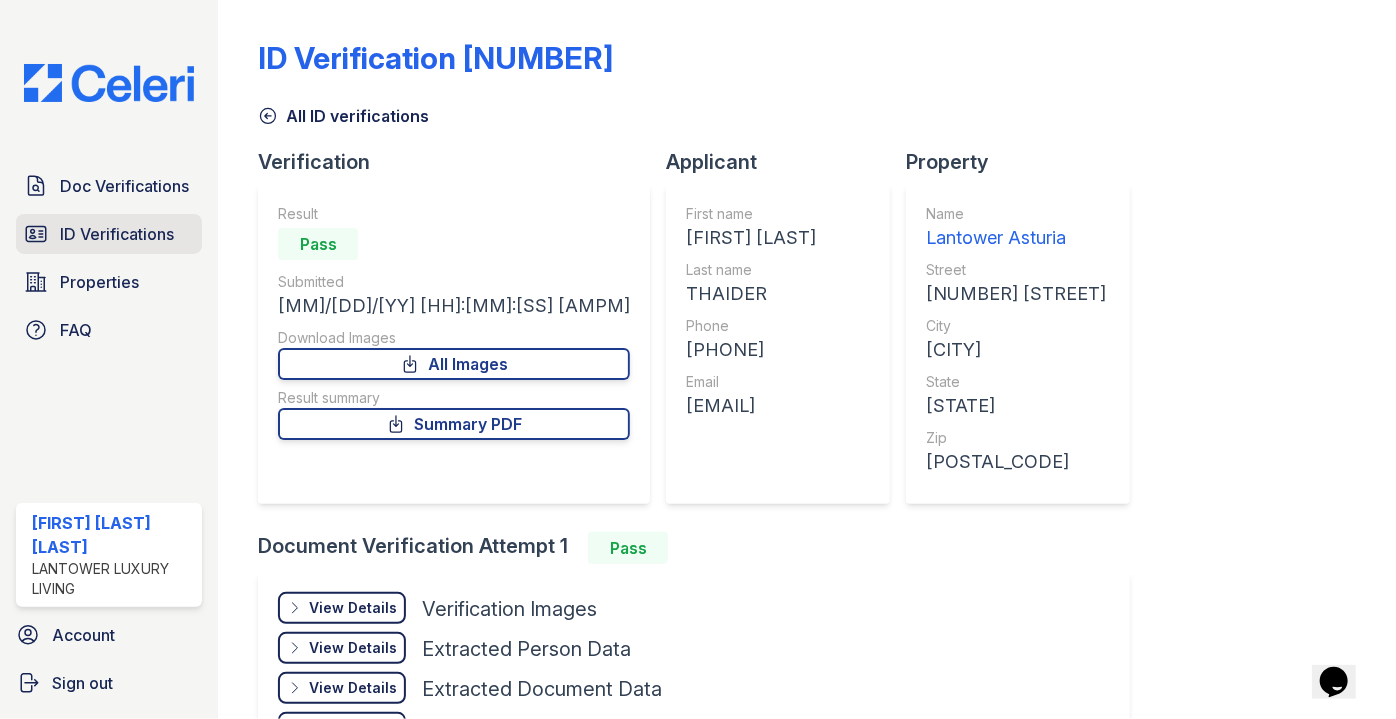 click on "ID Verifications" at bounding box center (117, 234) 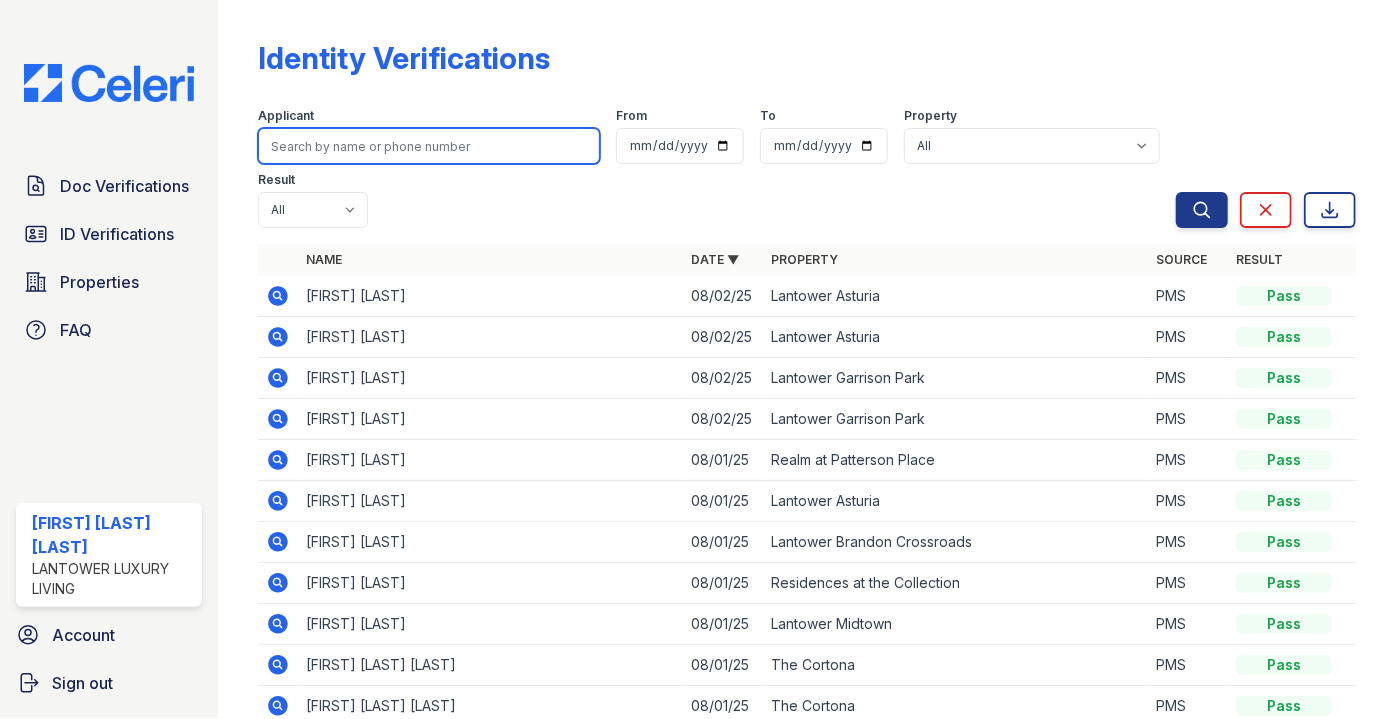 click at bounding box center (429, 146) 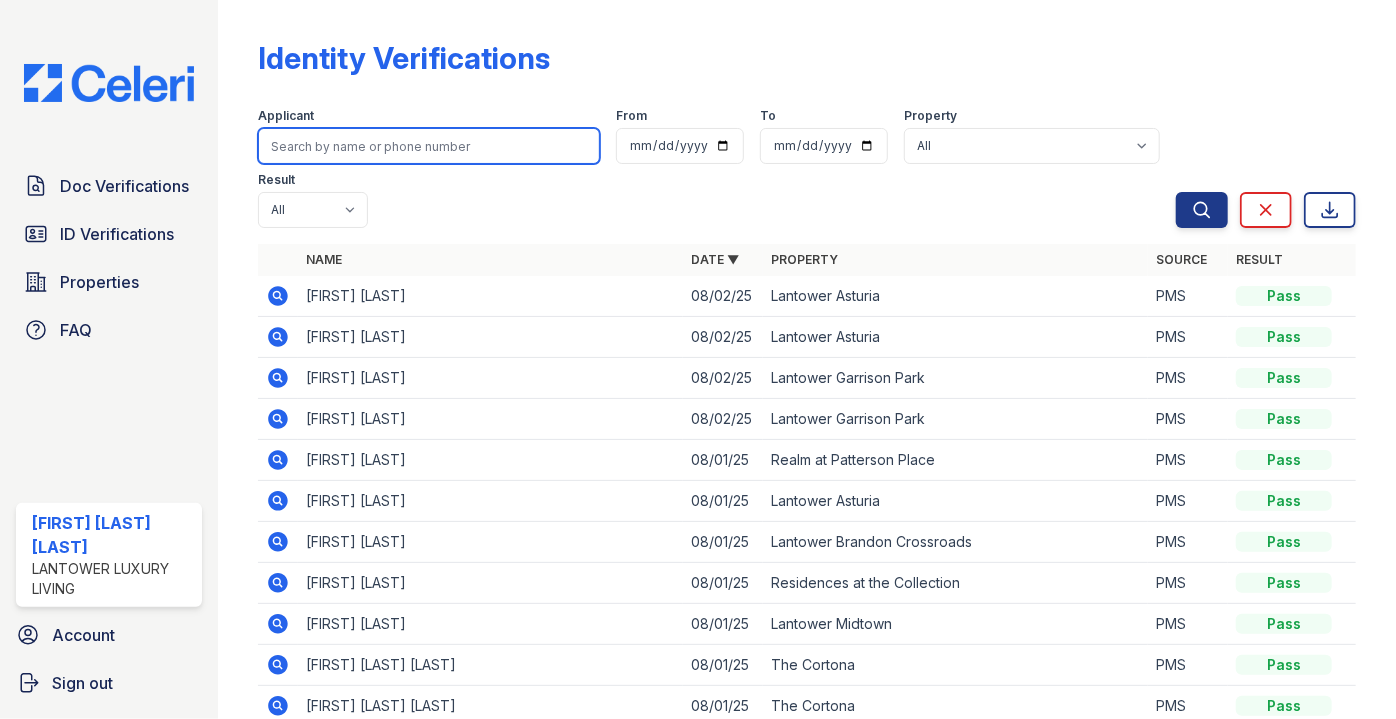 paste on "[FIRST]" 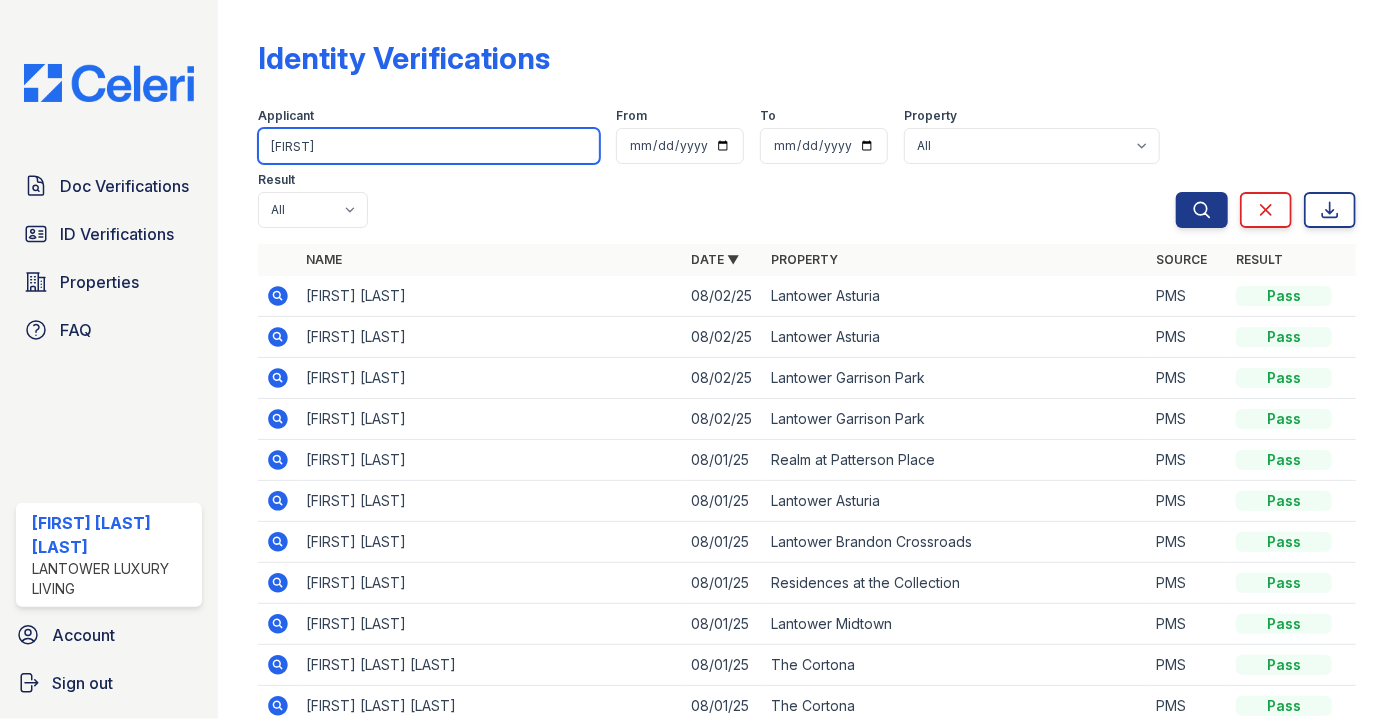 type on "[FIRST]" 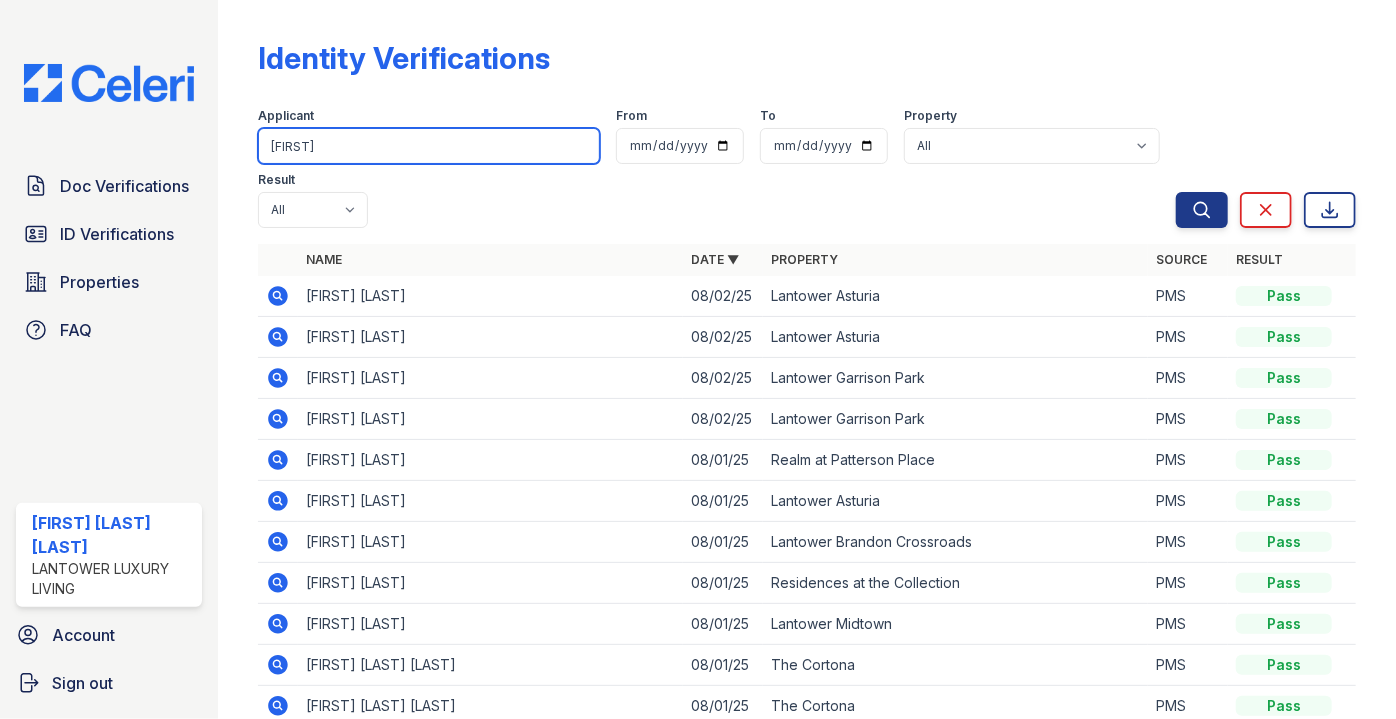 click on "Search" at bounding box center (1202, 210) 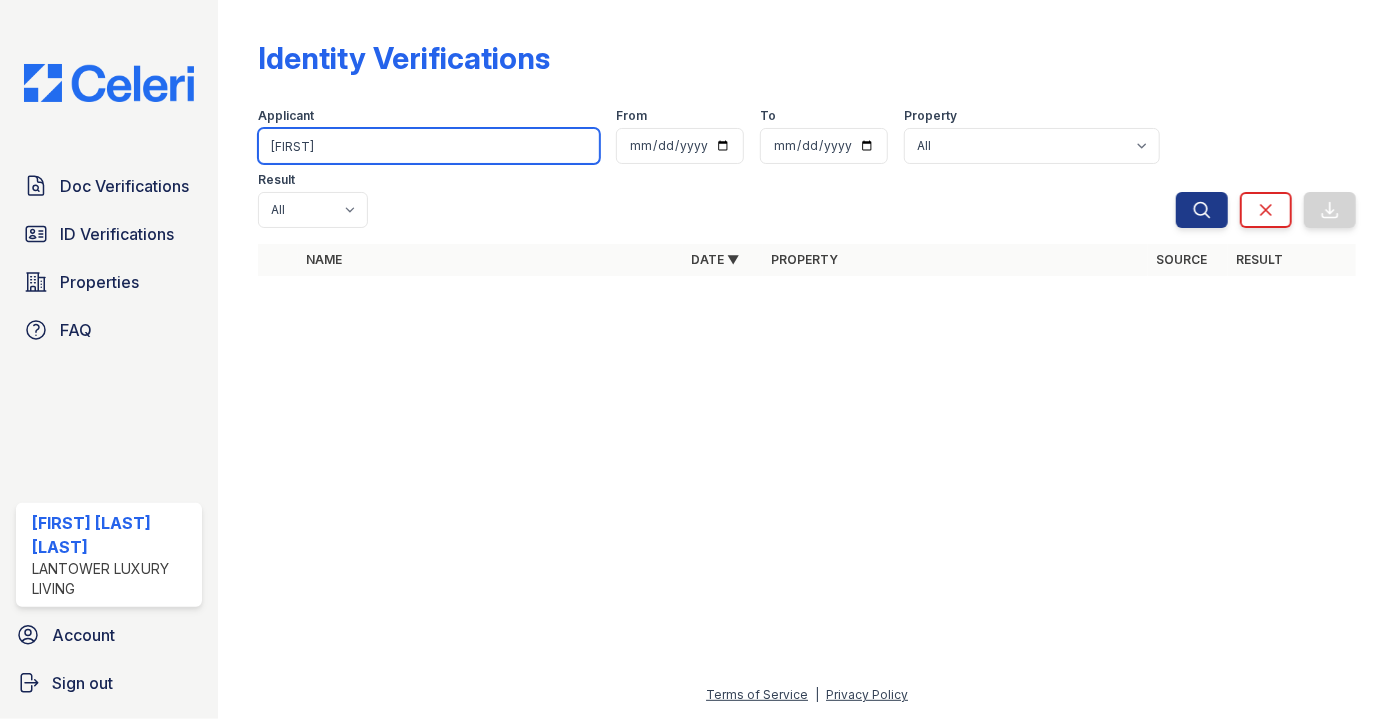 click on "[FIRST]" at bounding box center (429, 146) 